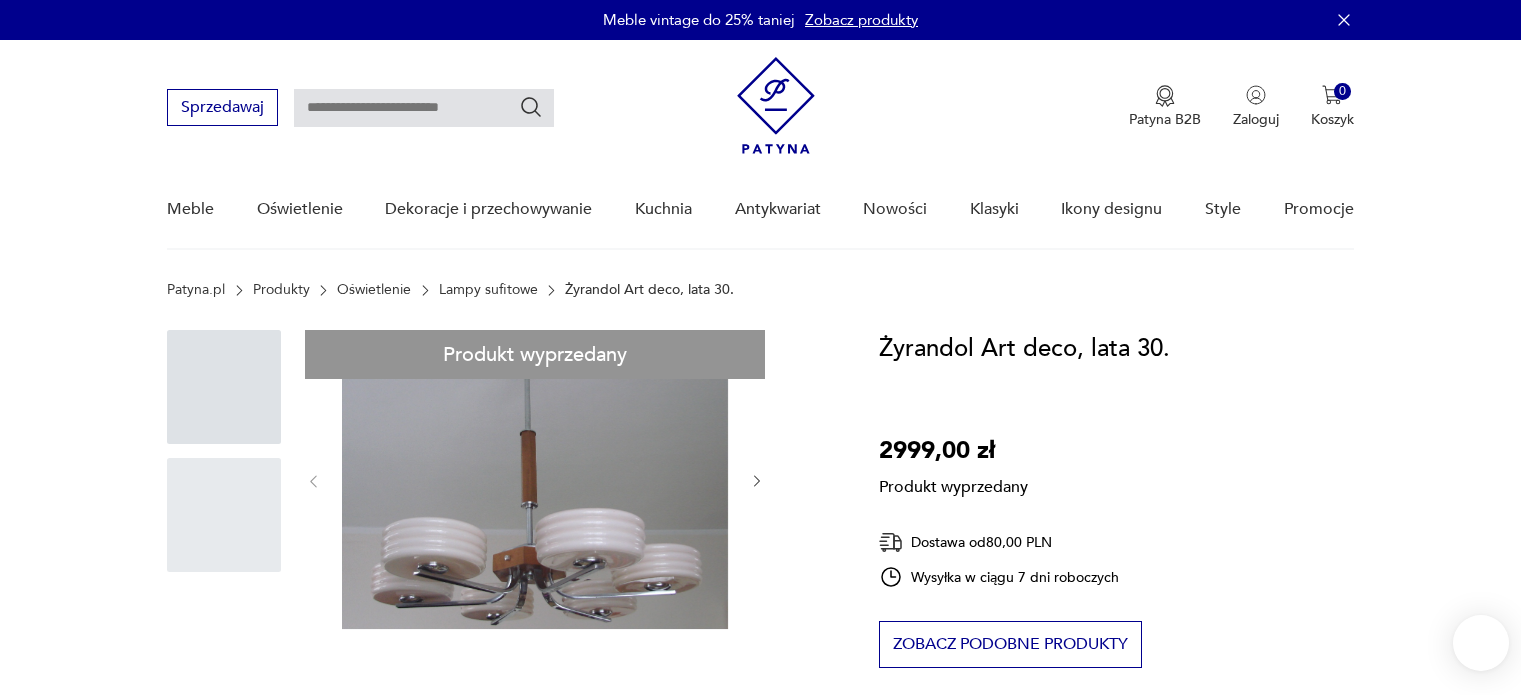 scroll, scrollTop: 0, scrollLeft: 0, axis: both 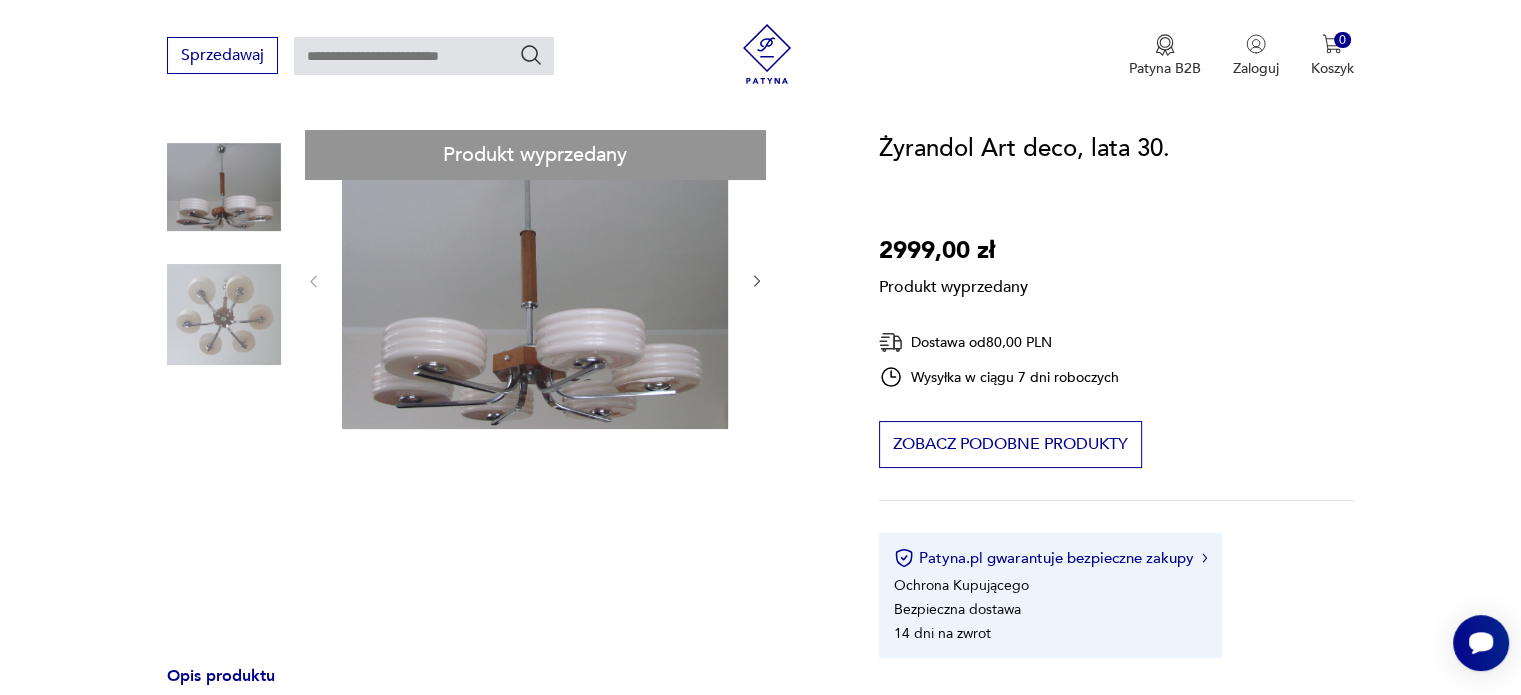 click on "Produkt wyprzedany Opis produktu Żyrandol Art deco, lata [DECADE]. Został wykonany z mosiądzu chromowanego i drewna, klosze ze szkła dwuwarstwowego . Żyrandol zachowany jest w bardzo dobrym stanie, wymaga [NUMBER] żarówek E27
wymiary:
wys.[NUMBER]cm
szer.[NUMBER]cm
średnica klosza [NUMBER]cm Rozwiń więcej Szczegóły produktu Tagi:   art deco ,  modern ,  żyrandol ,  Idzie jesień O sprzedawcy RELIKT DESIGN Zweryfikowany sprzedawca Od [NUMBER] lat z Patyną Dostawa i zwroty Dostępne formy dostawy: Kurier   [PRICE] Zwroty: Jeśli z jakiegokolwiek powodu chcesz zwrócić zamówiony przedmiot, masz na to   [NUMBER] dni od momentu otrzymania przesyłki." at bounding box center [499, 618] 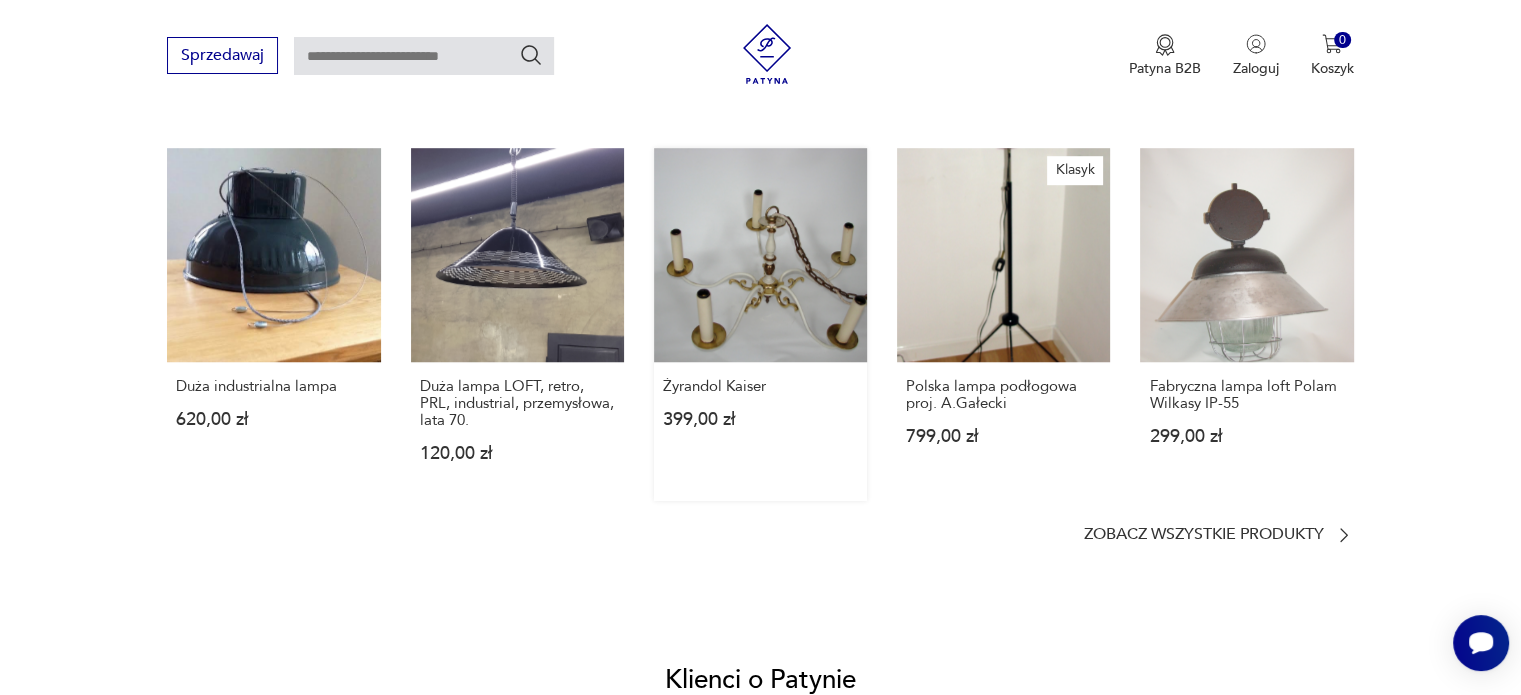 scroll, scrollTop: 1200, scrollLeft: 0, axis: vertical 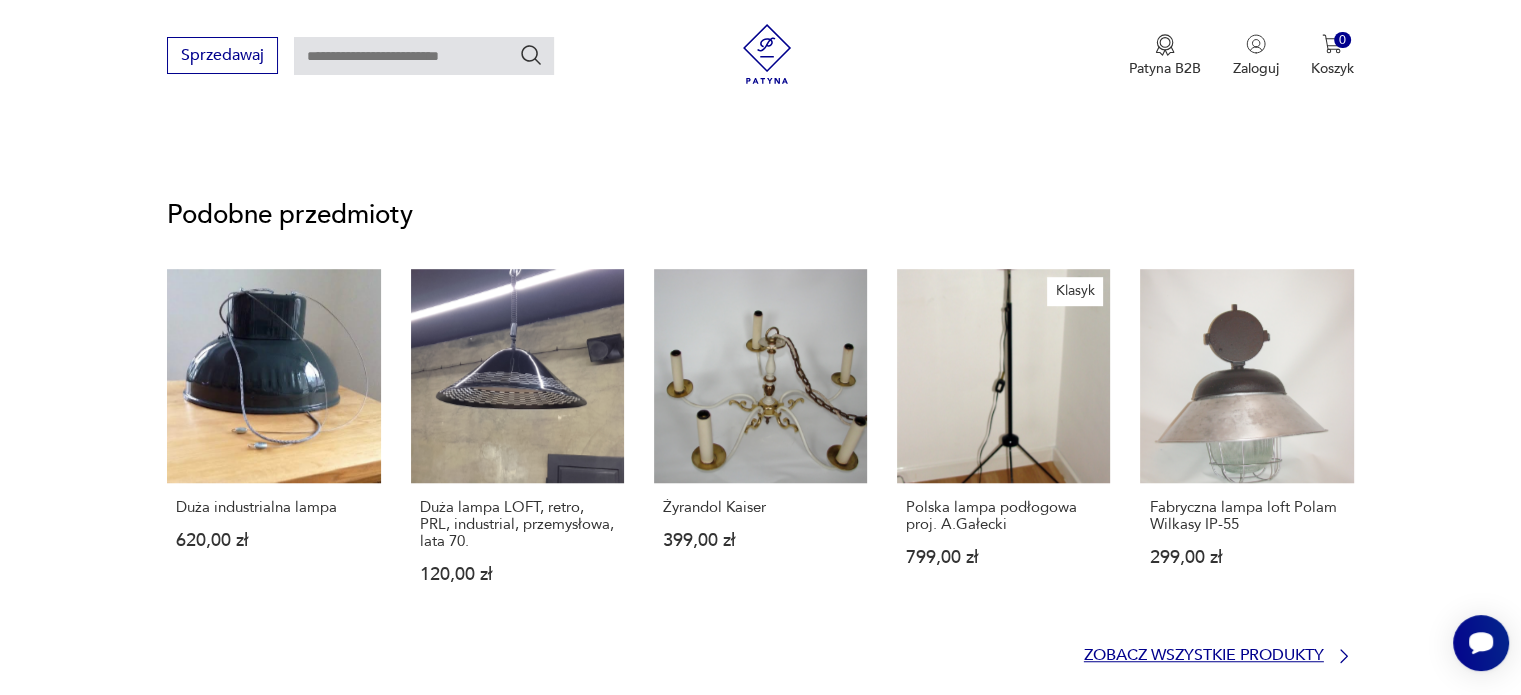 click 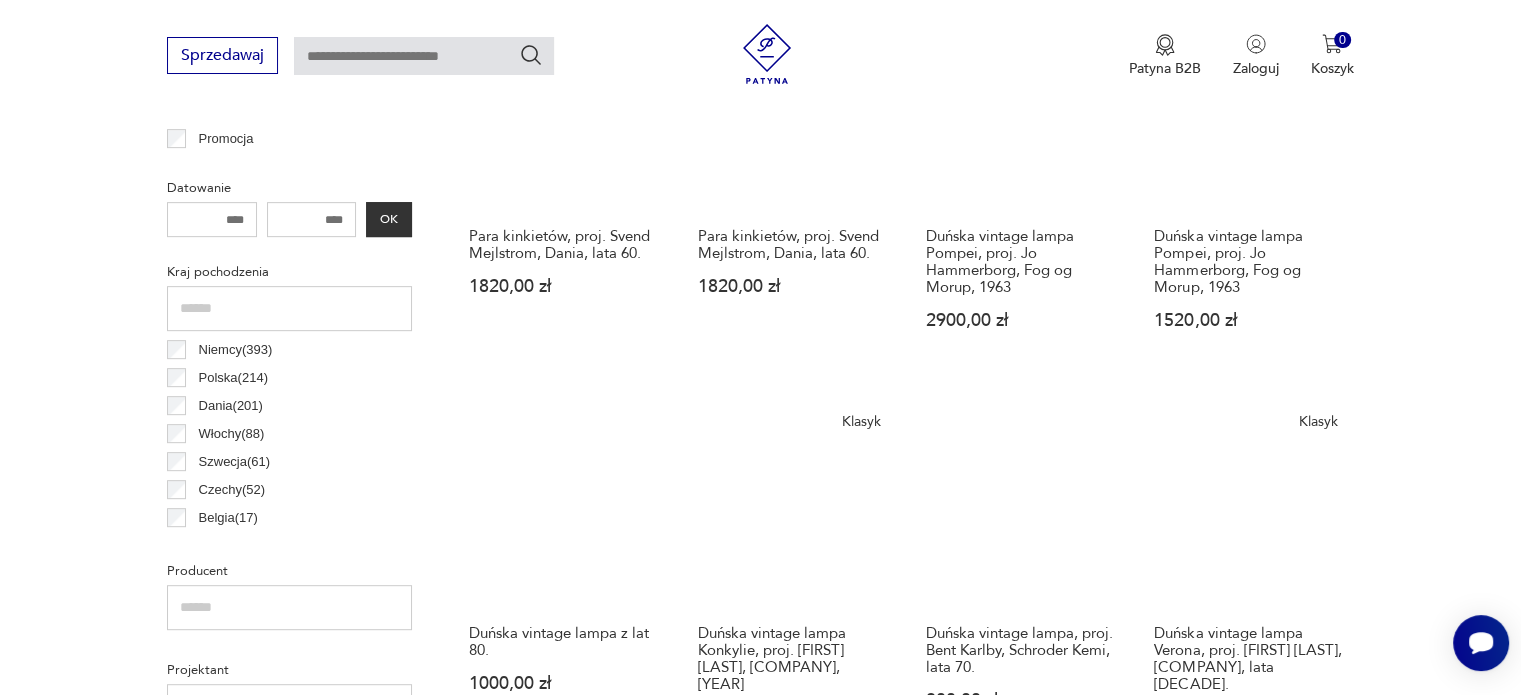 scroll, scrollTop: 729, scrollLeft: 0, axis: vertical 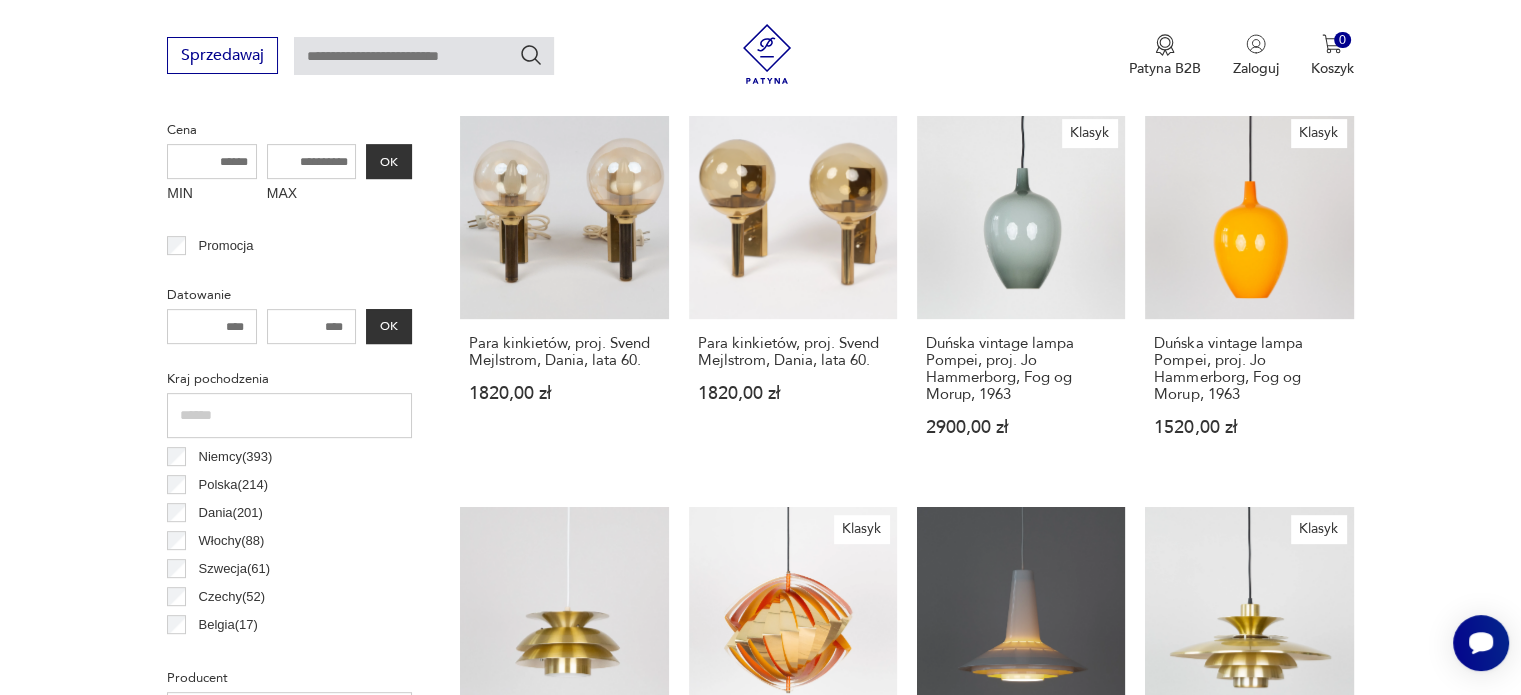 click at bounding box center [312, 326] 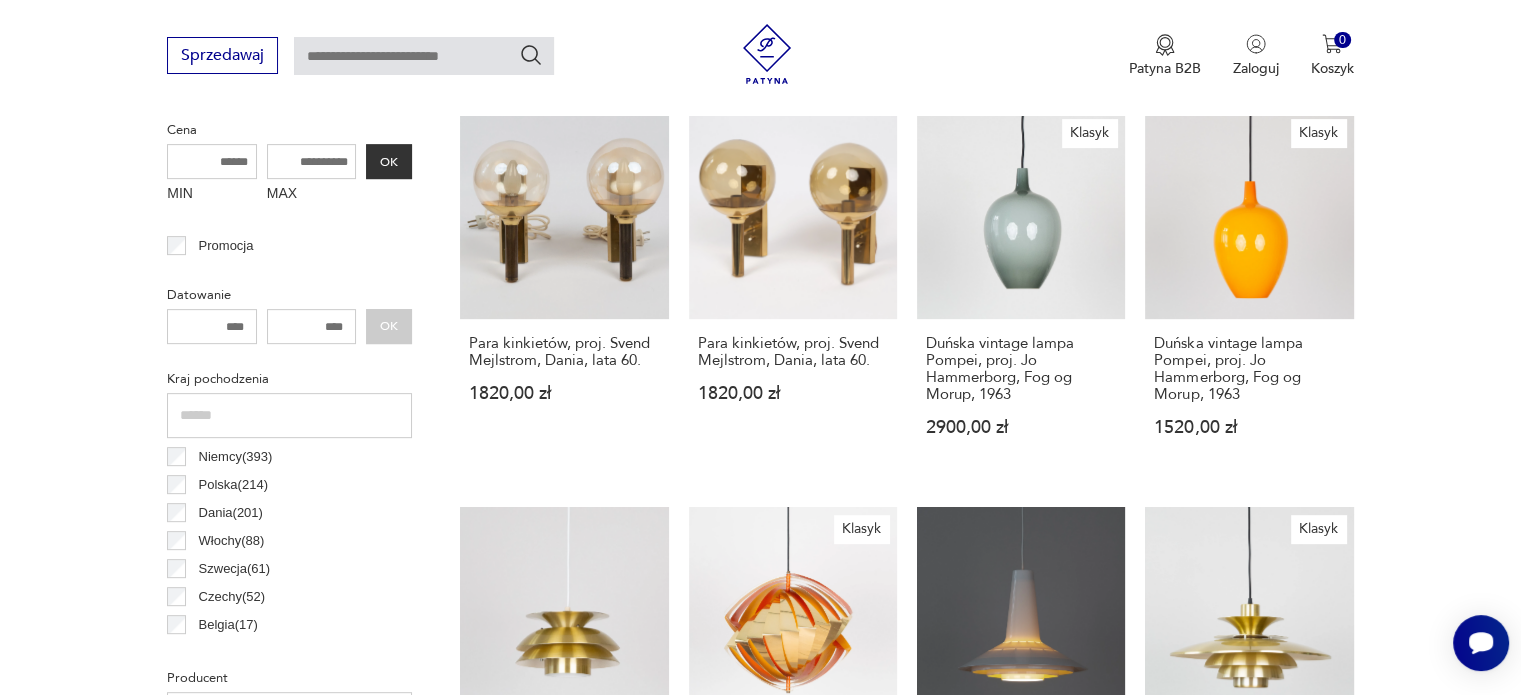 type on "****" 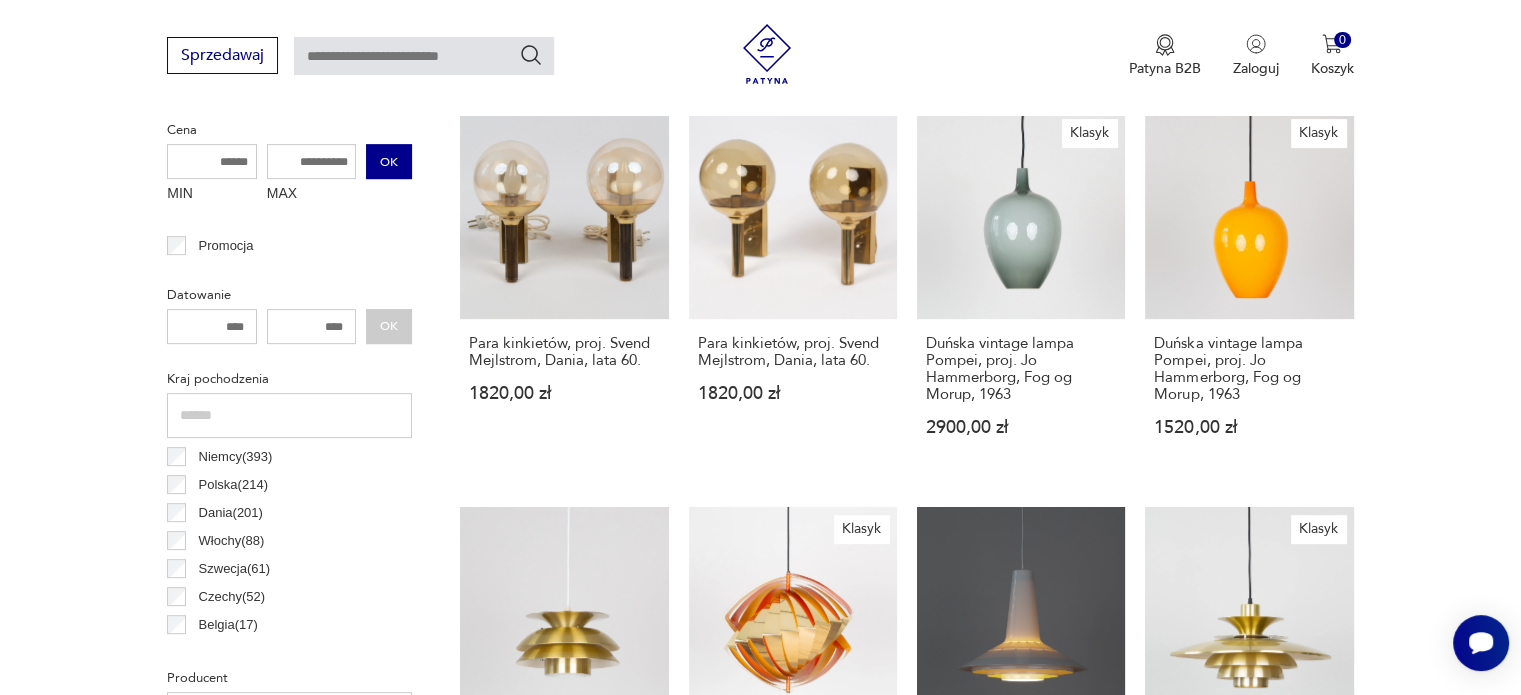 drag, startPoint x: 291, startPoint y: 159, endPoint x: 379, endPoint y: 161, distance: 88.02273 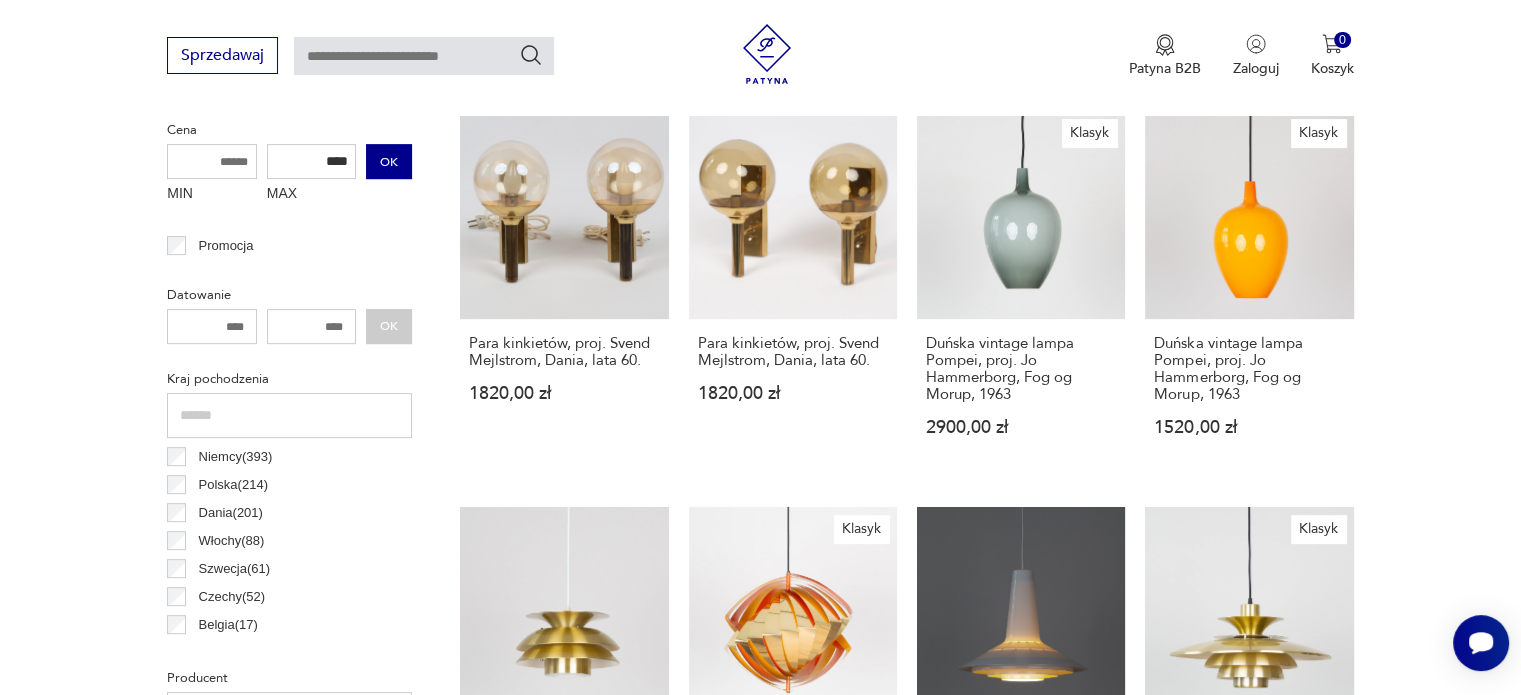 type on "****" 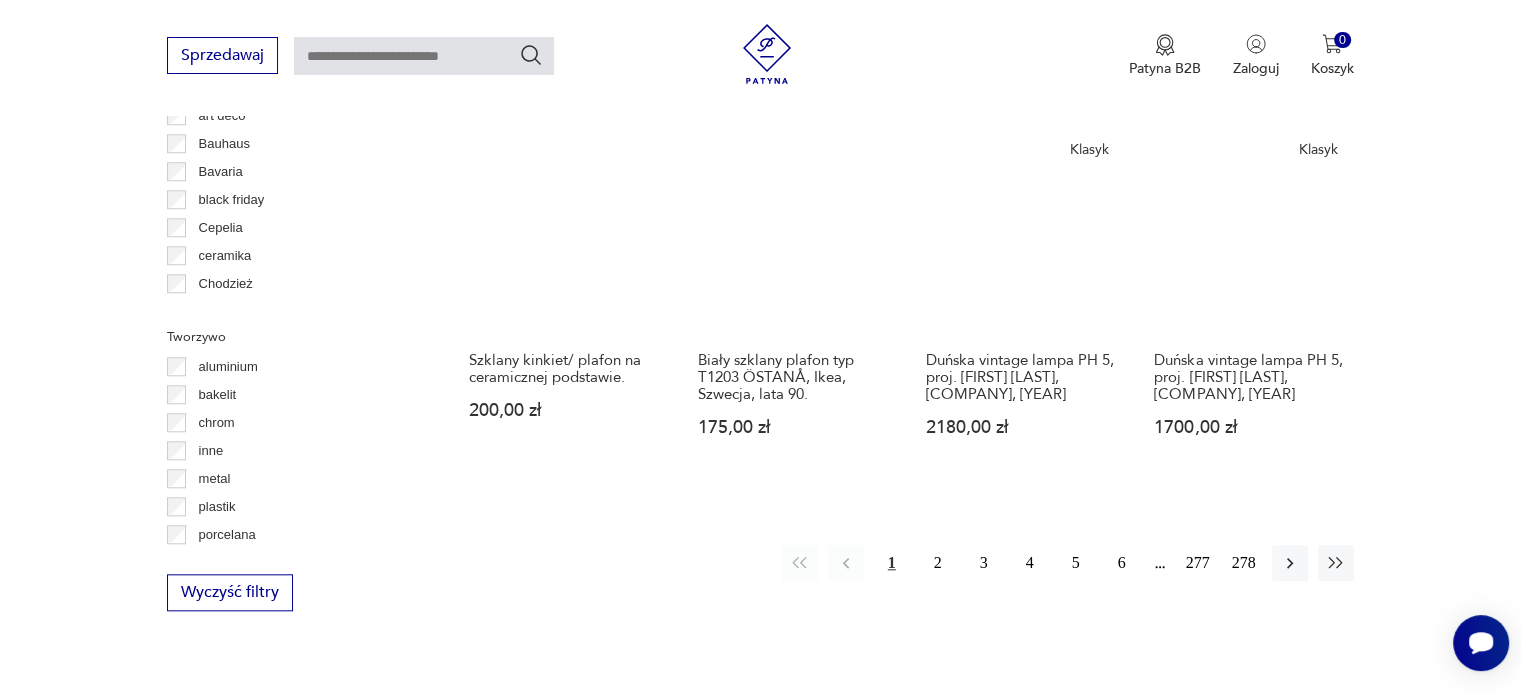 scroll, scrollTop: 1671, scrollLeft: 0, axis: vertical 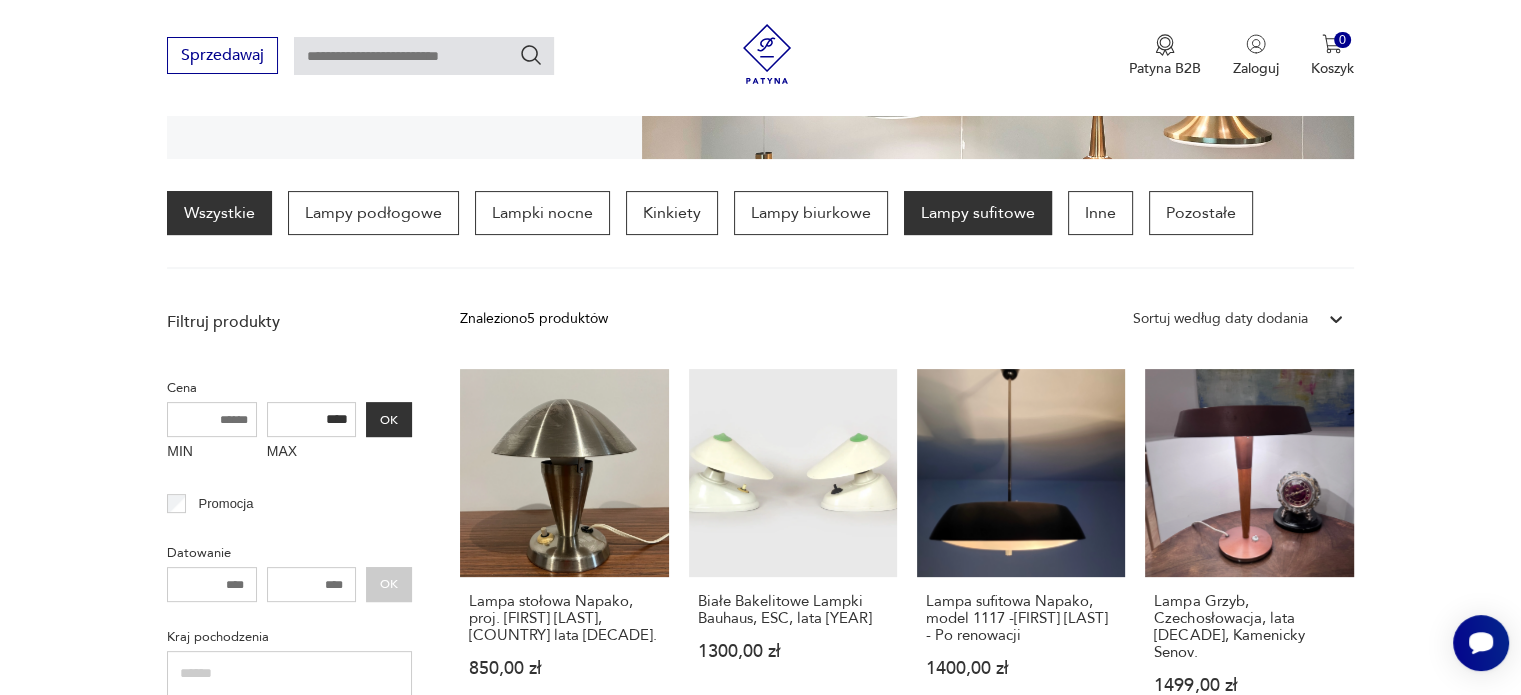click on "Lampy sufitowe" at bounding box center [978, 213] 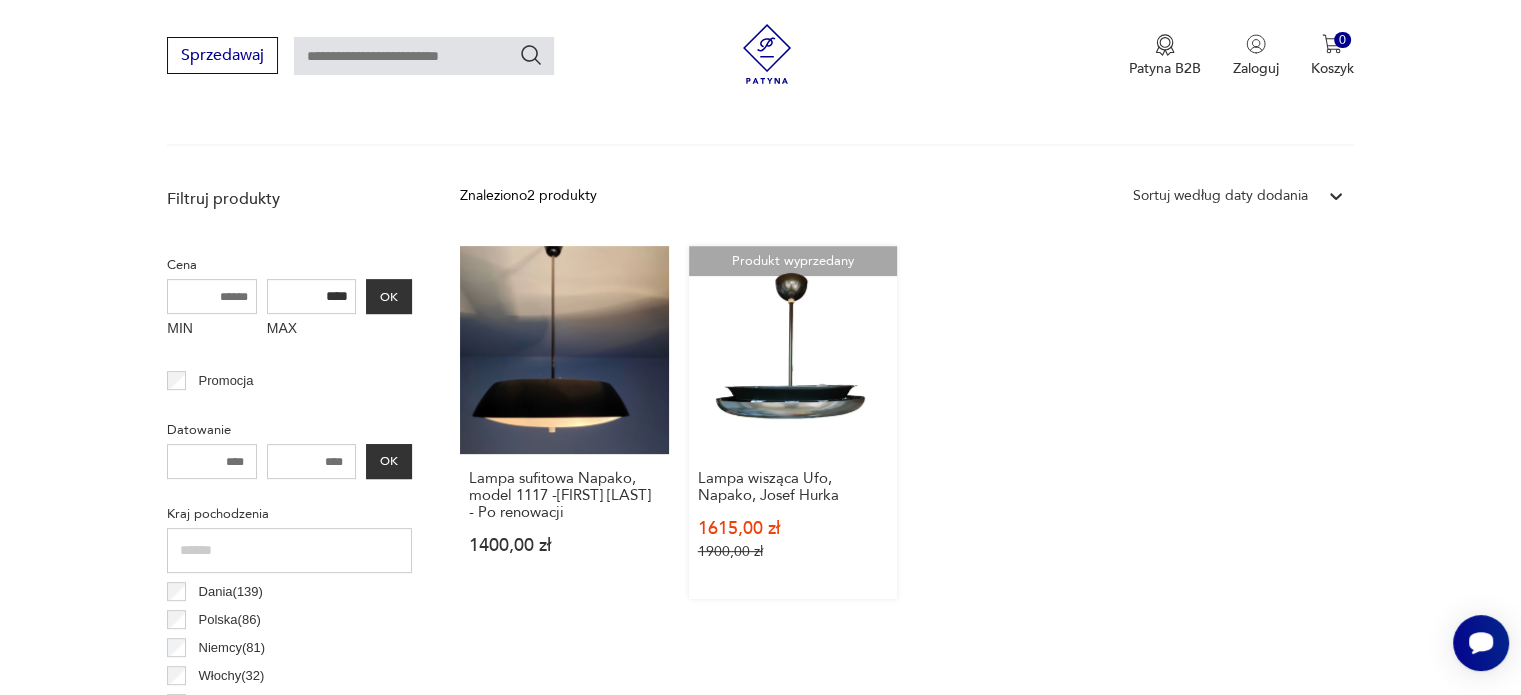 scroll, scrollTop: 771, scrollLeft: 0, axis: vertical 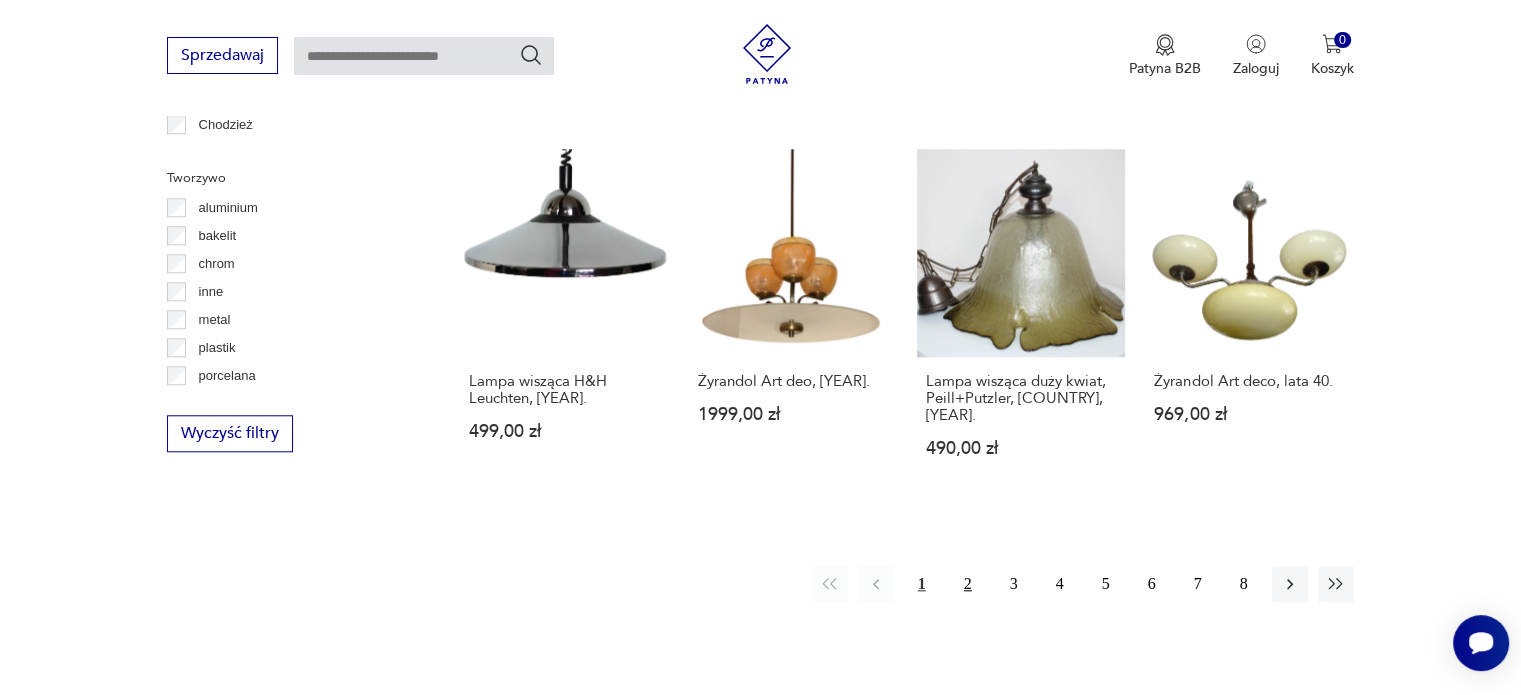 click on "2" at bounding box center (968, 584) 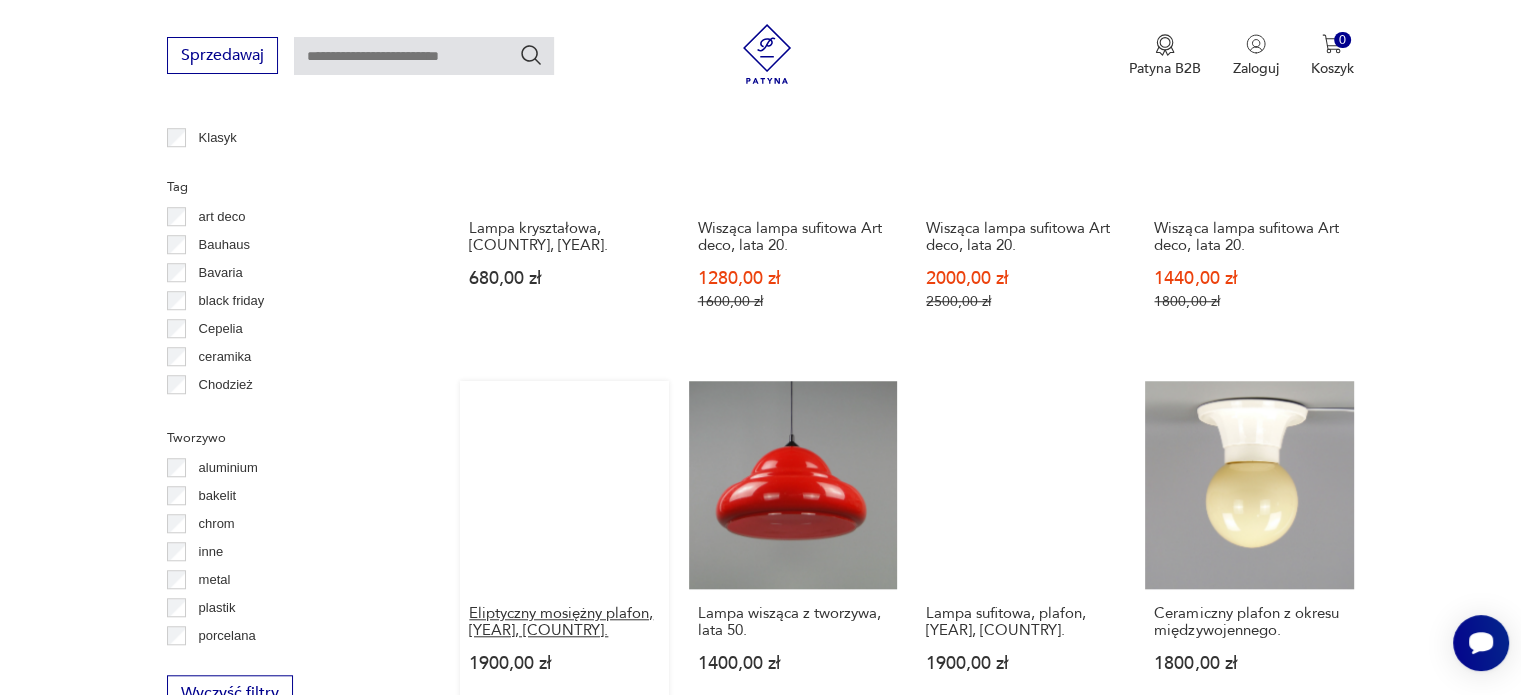 scroll, scrollTop: 1770, scrollLeft: 0, axis: vertical 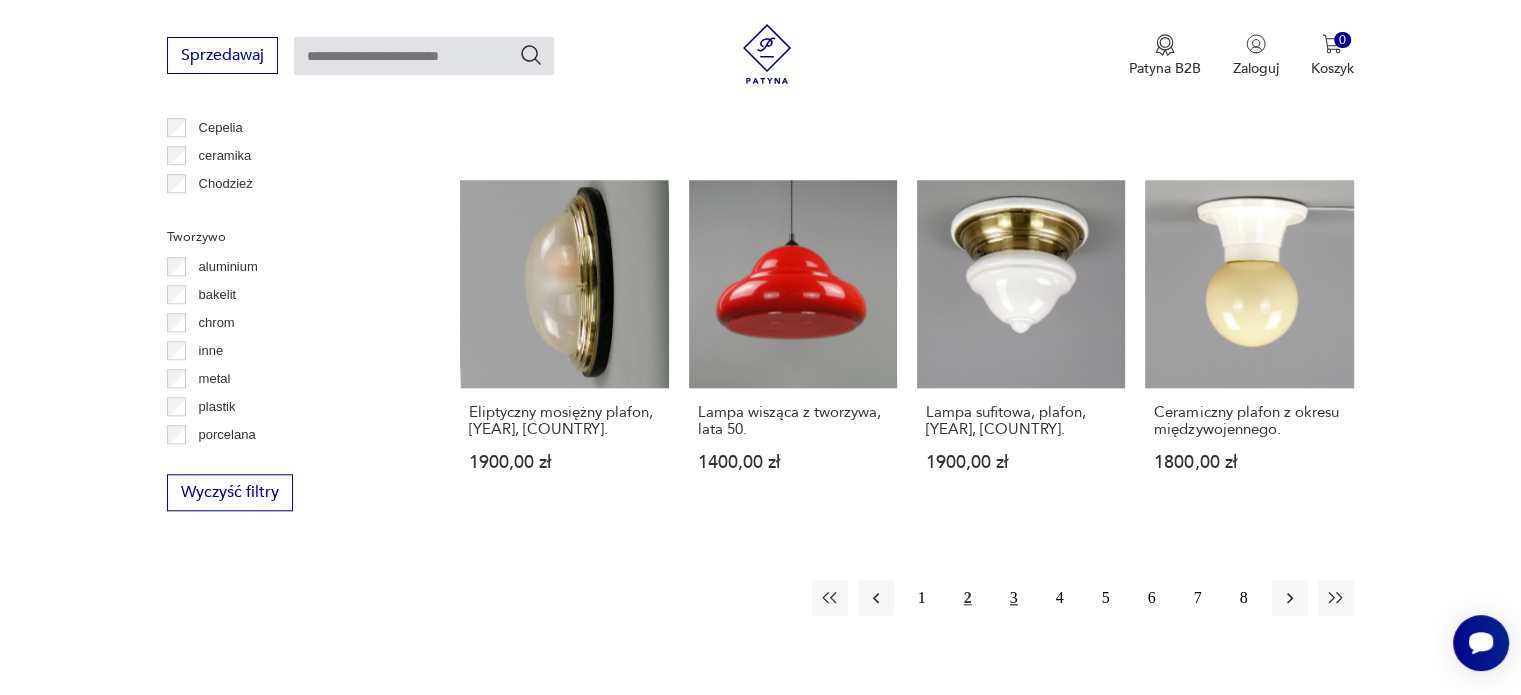 click on "3" at bounding box center [1014, 598] 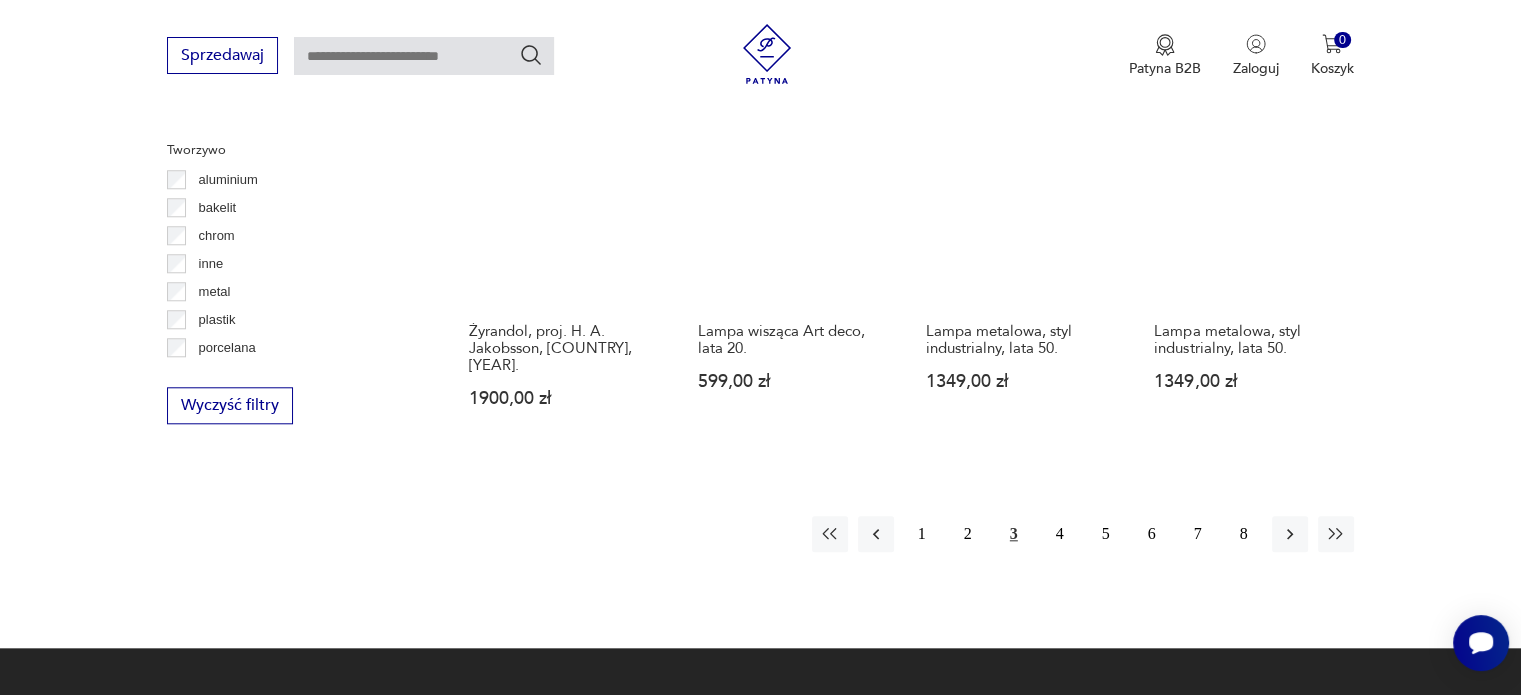 scroll, scrollTop: 1871, scrollLeft: 0, axis: vertical 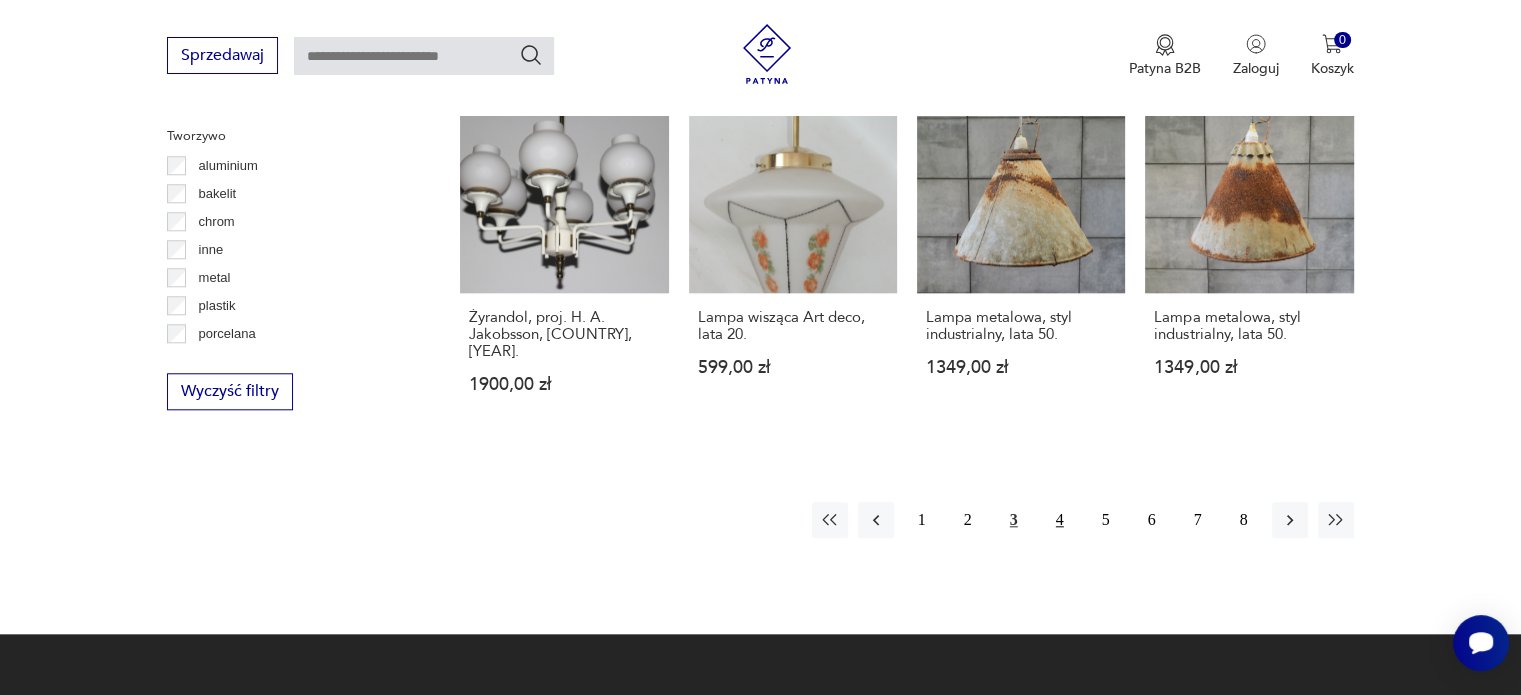 click on "4" at bounding box center [1060, 520] 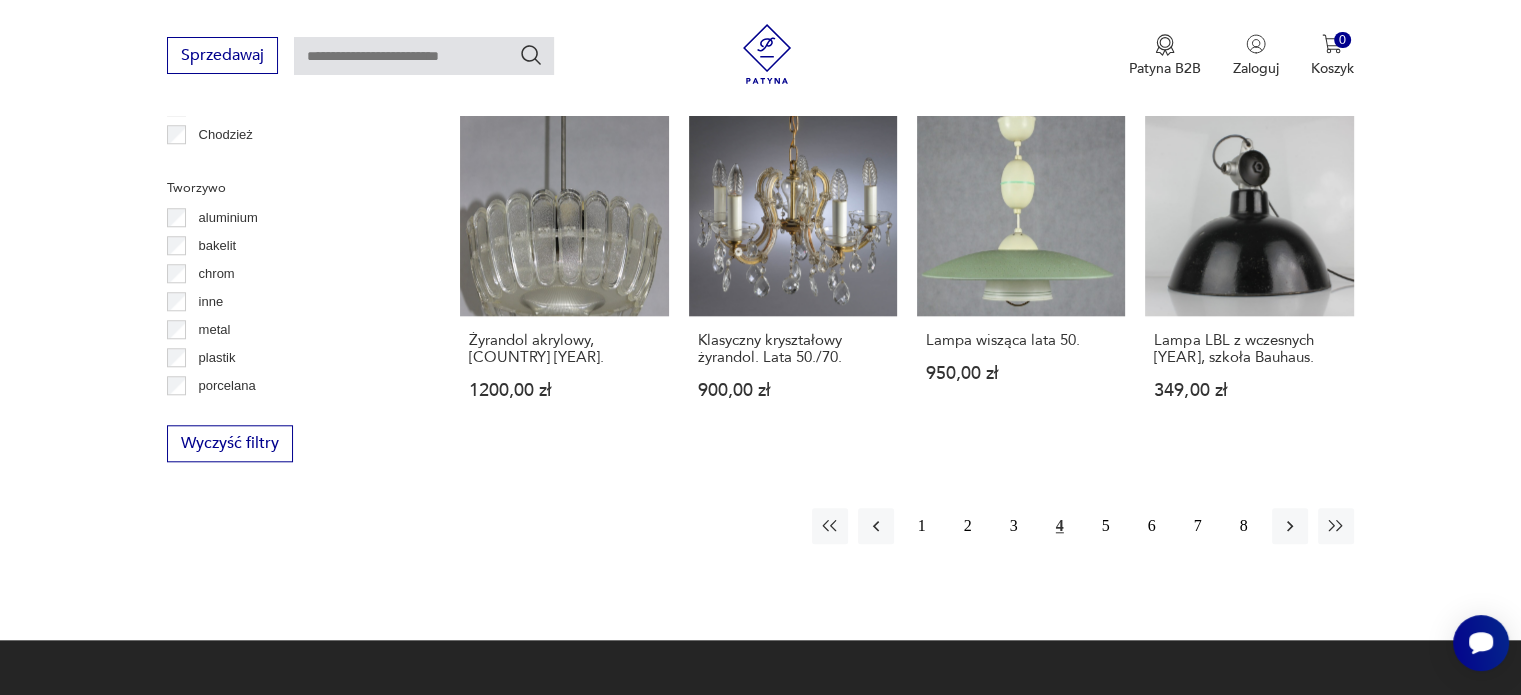 scroll, scrollTop: 1870, scrollLeft: 0, axis: vertical 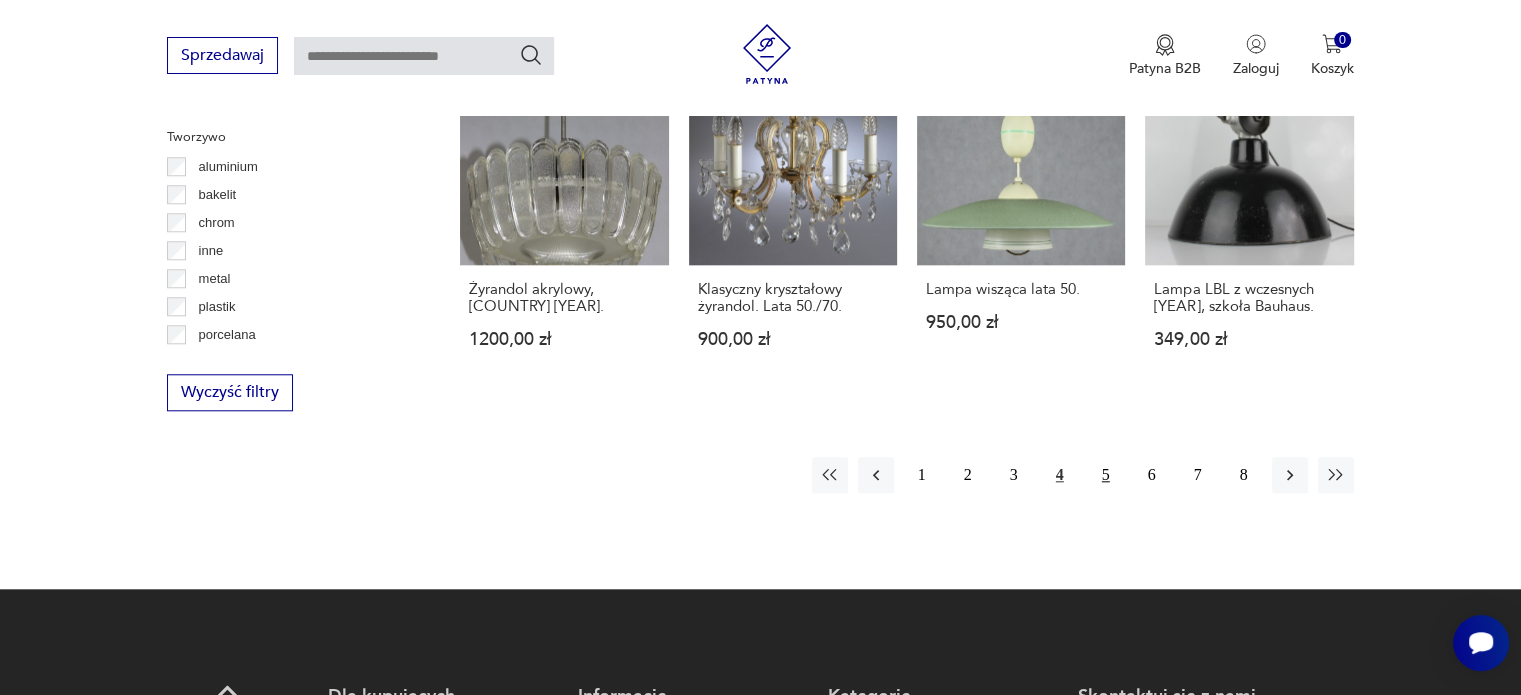 click on "5" at bounding box center [1106, 475] 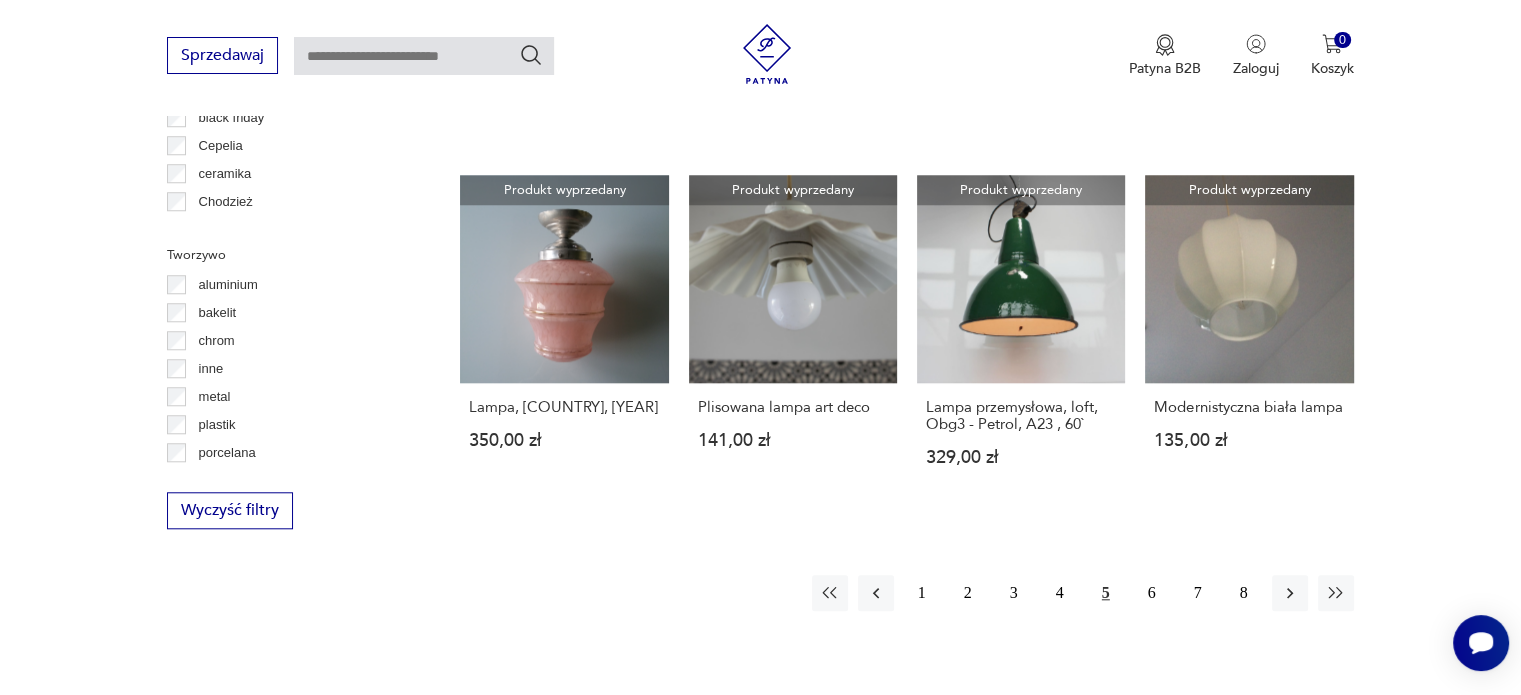scroll, scrollTop: 1871, scrollLeft: 0, axis: vertical 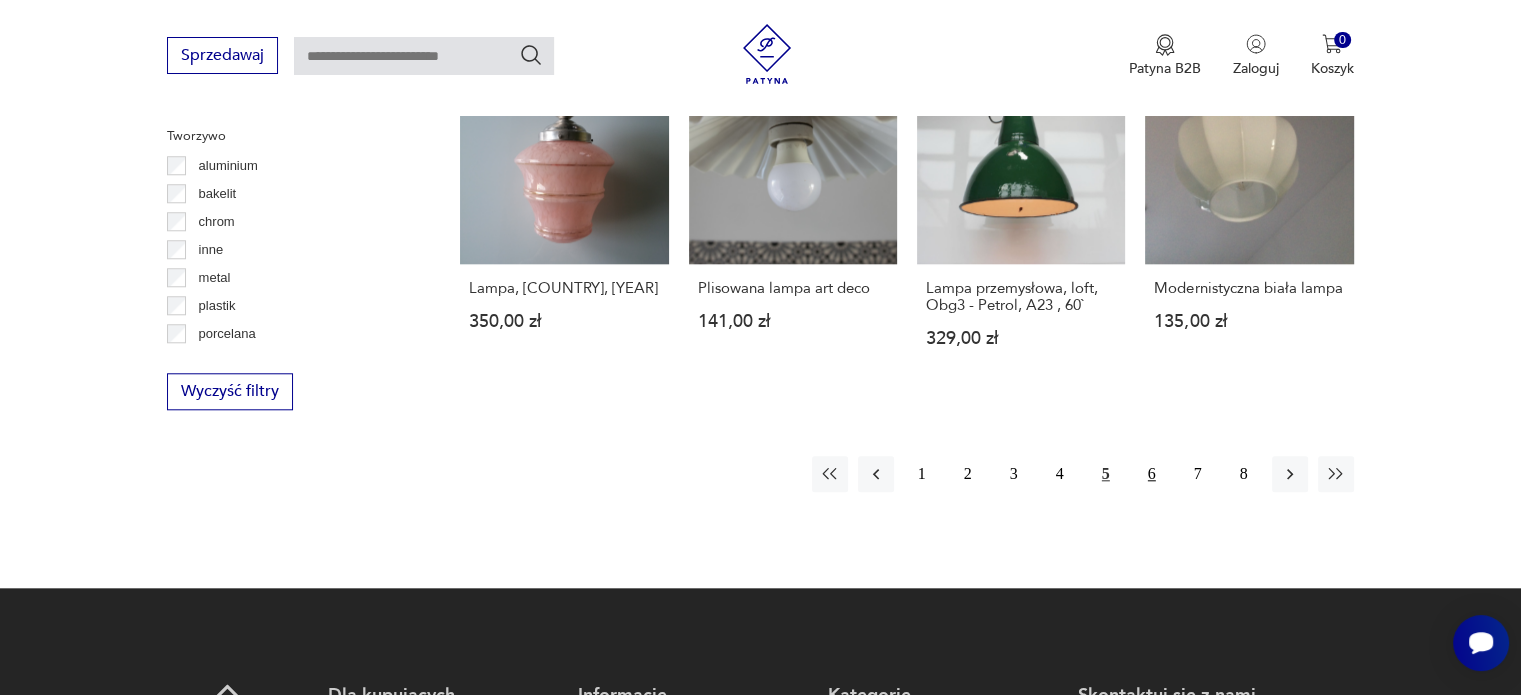click on "6" at bounding box center [1152, 474] 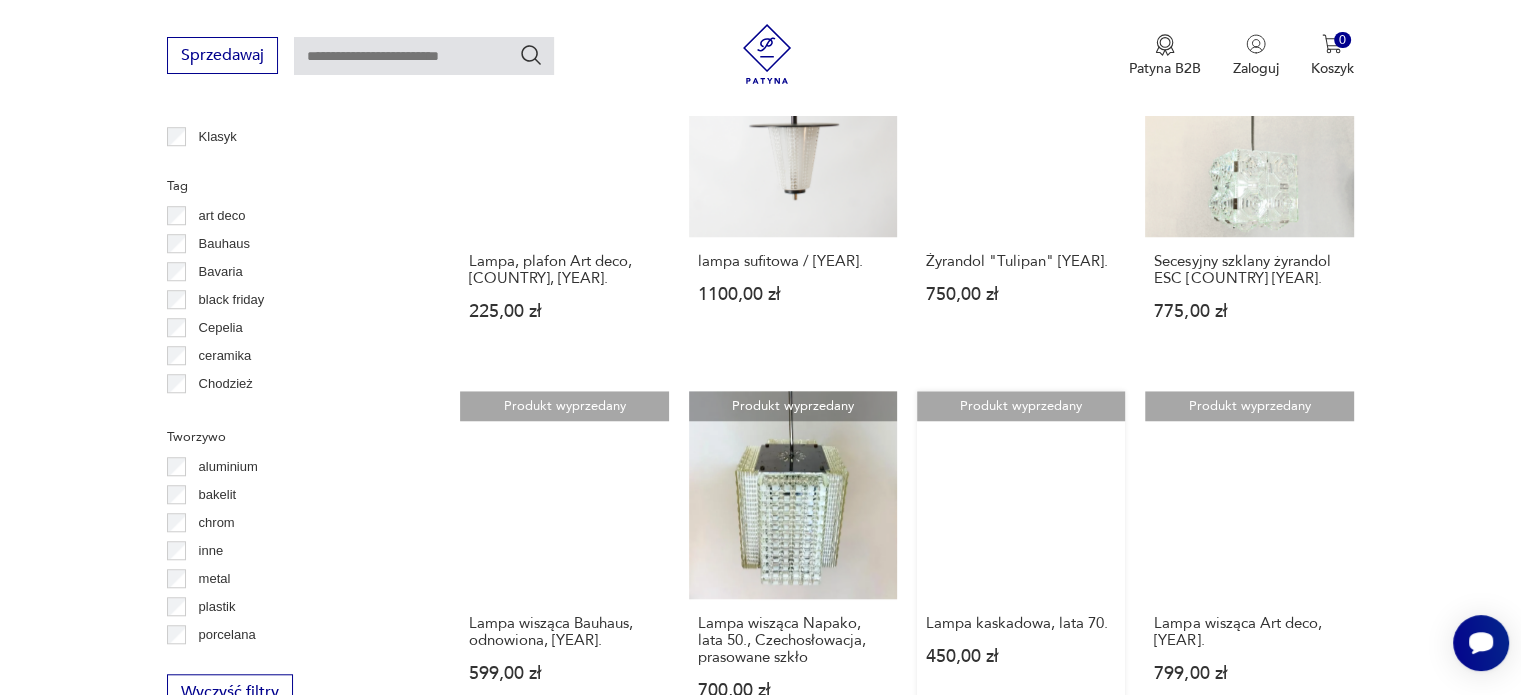 scroll, scrollTop: 1770, scrollLeft: 0, axis: vertical 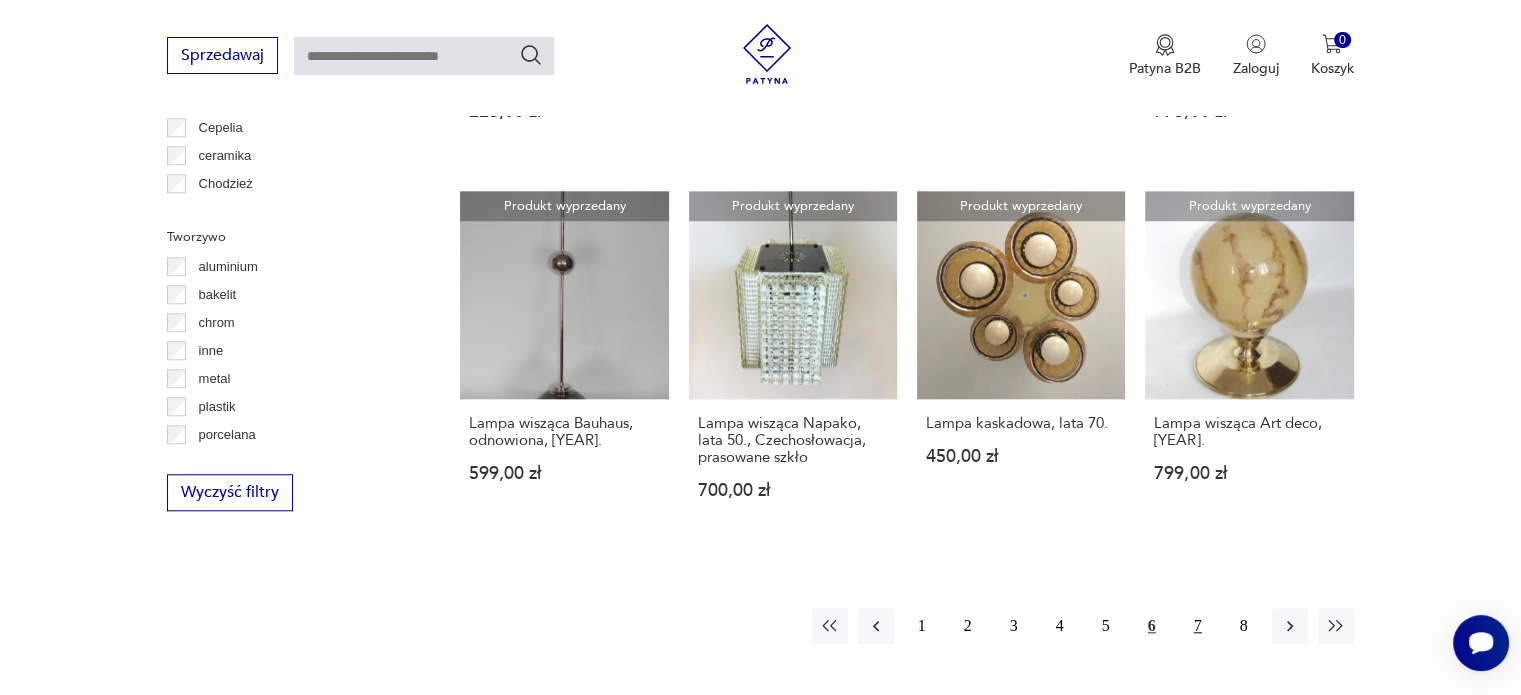 click on "7" at bounding box center (1198, 626) 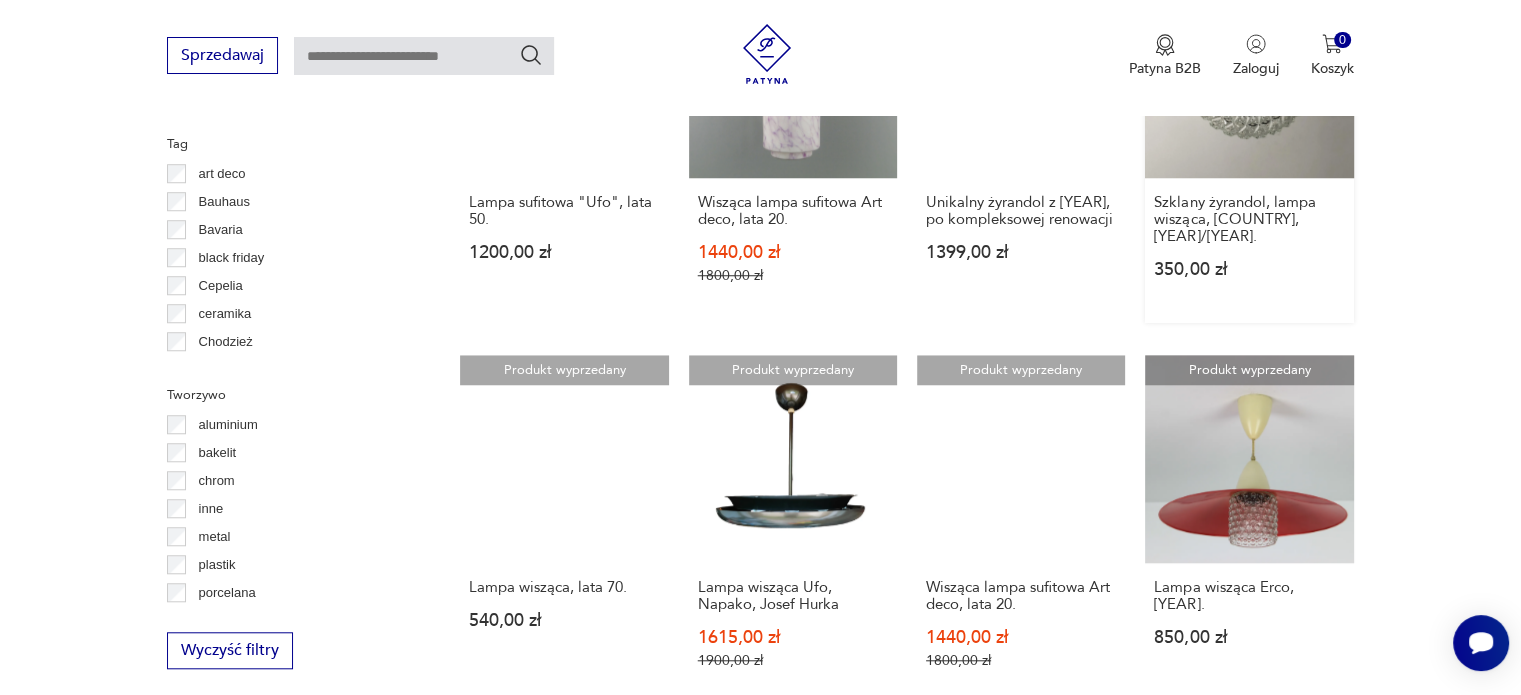 scroll, scrollTop: 1771, scrollLeft: 0, axis: vertical 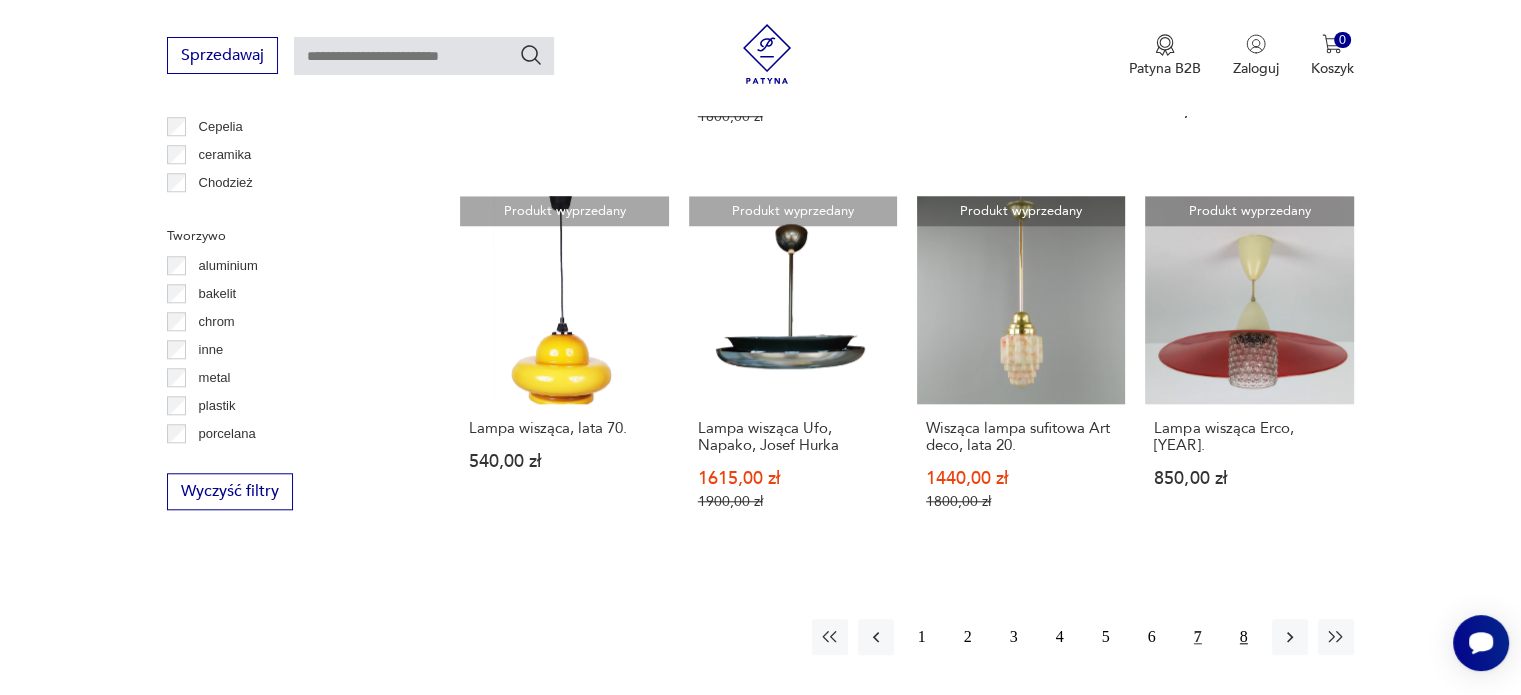 click on "8" at bounding box center (1244, 637) 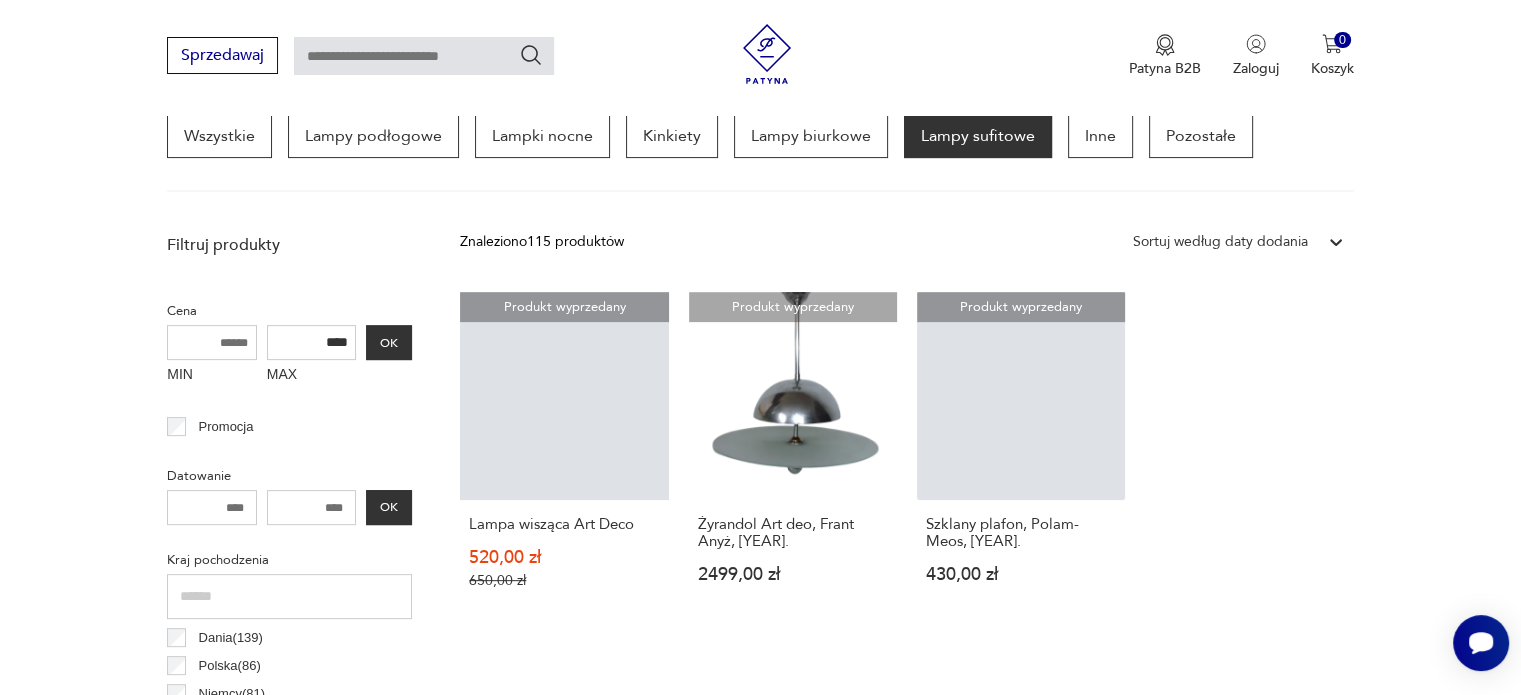 scroll, scrollTop: 670, scrollLeft: 0, axis: vertical 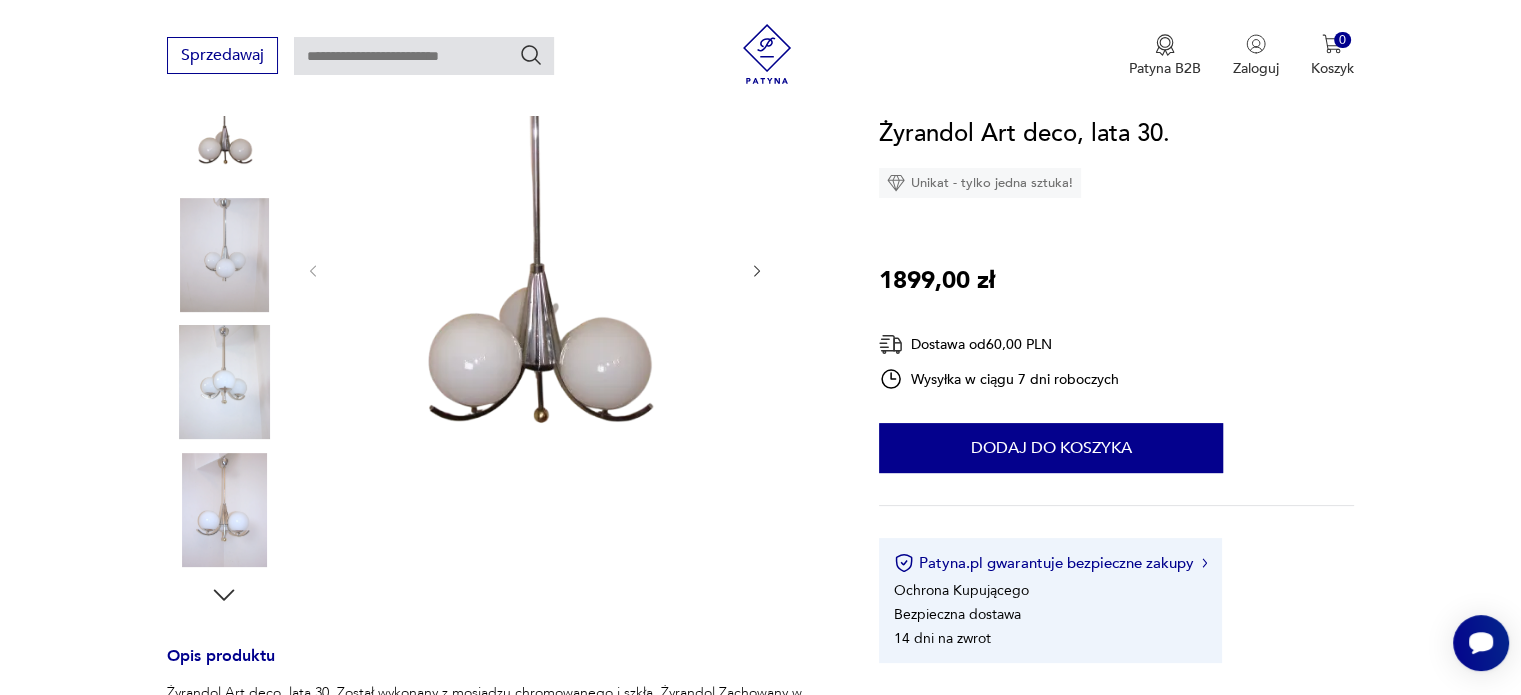 click at bounding box center [224, 255] 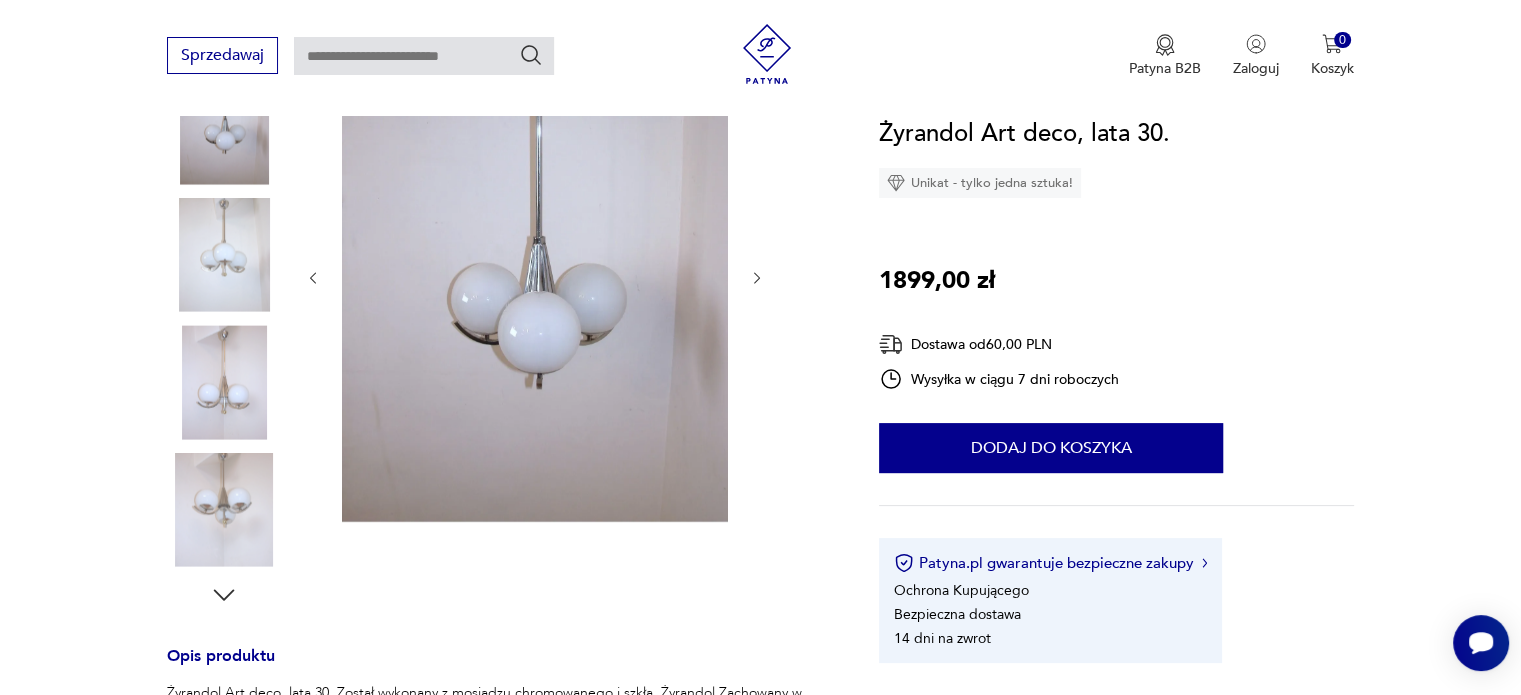 click at bounding box center [224, 382] 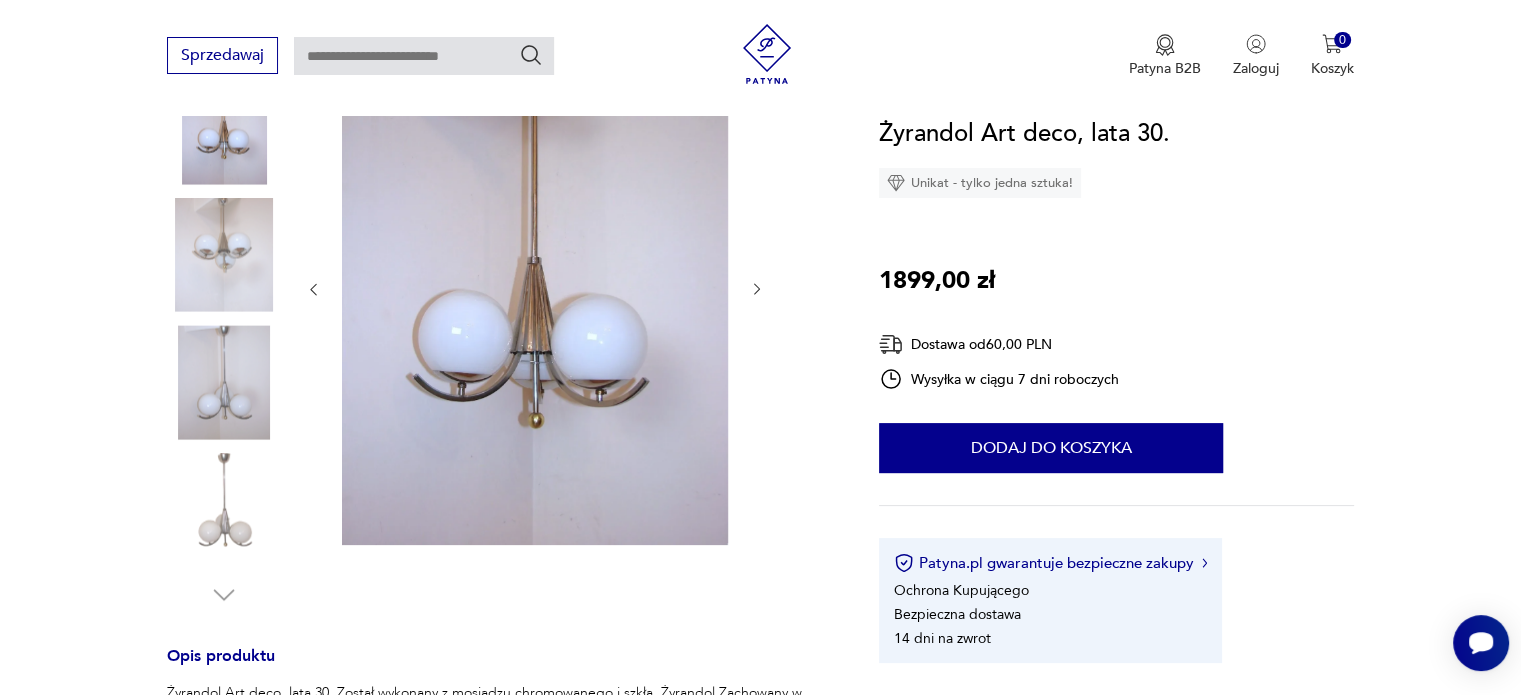 click at bounding box center (224, 382) 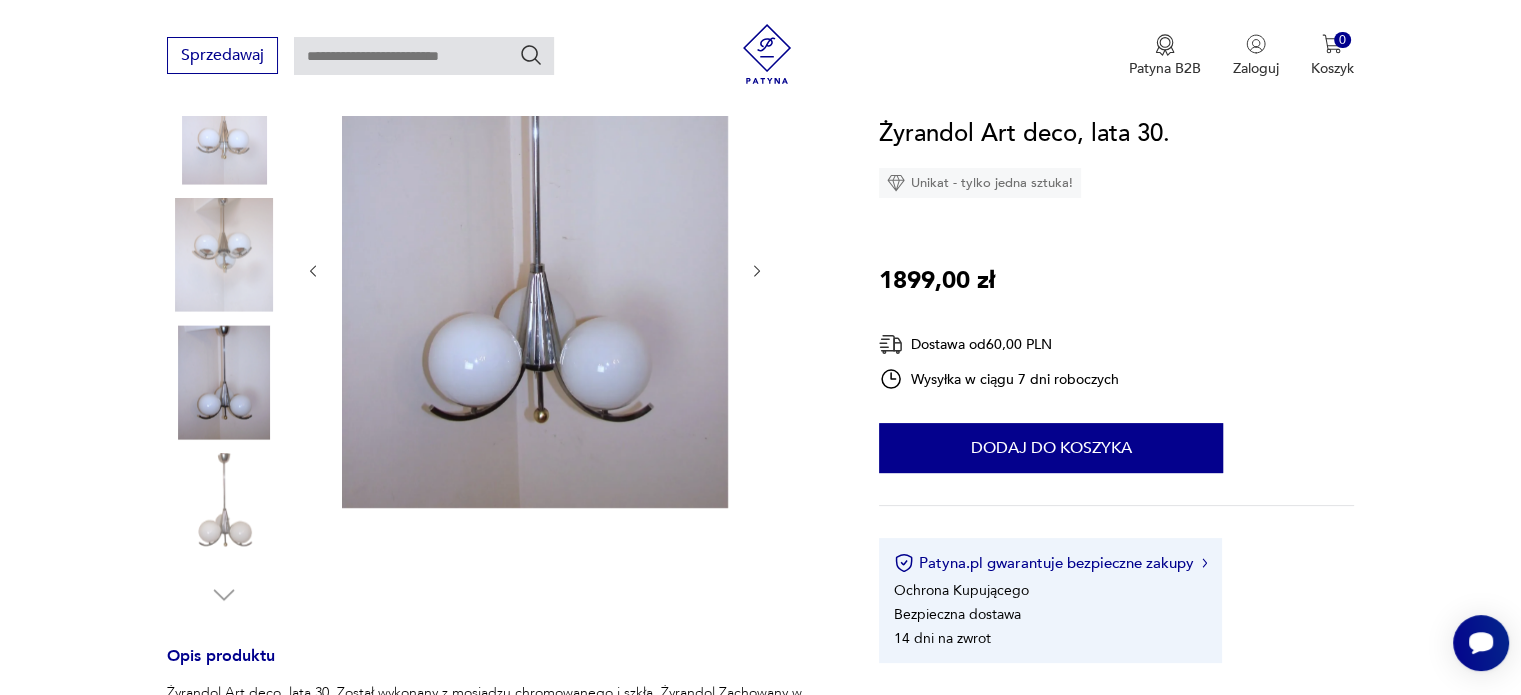 click at bounding box center (224, 510) 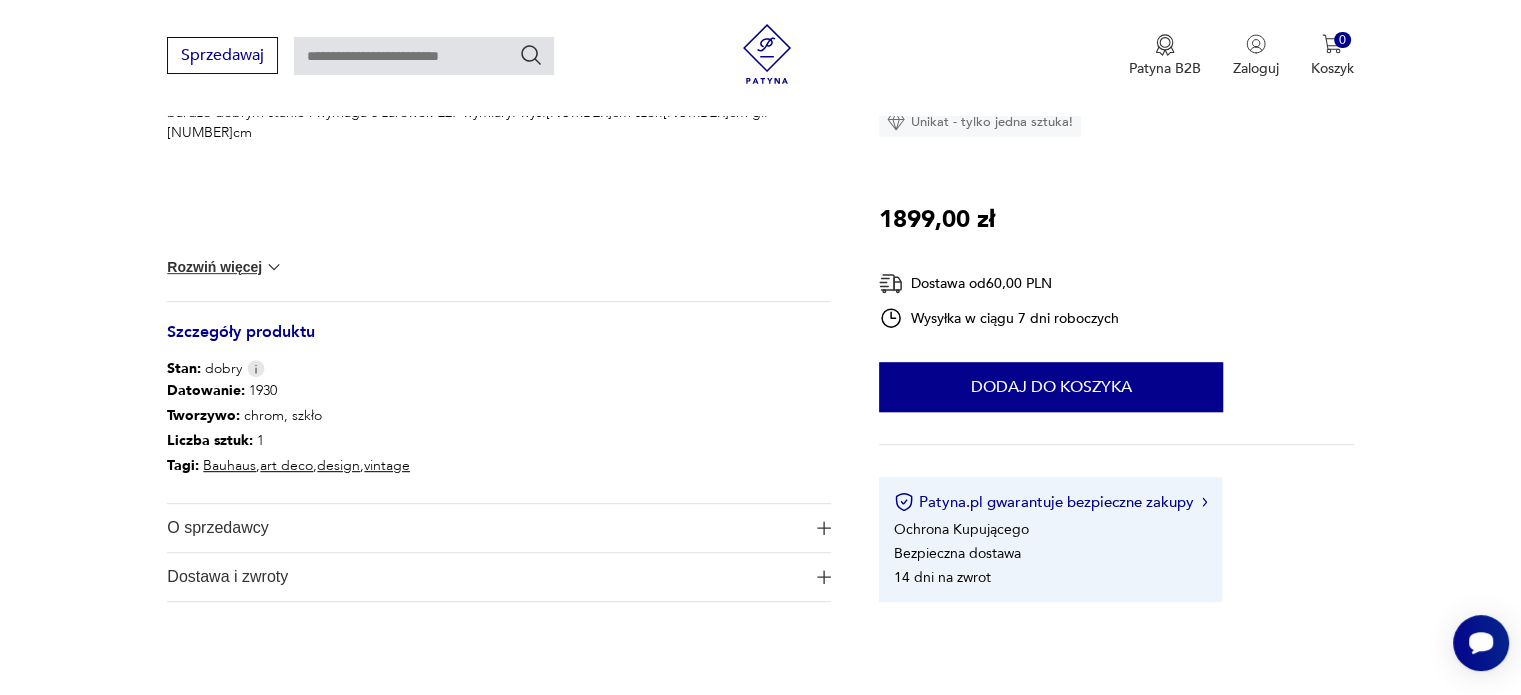 scroll, scrollTop: 200, scrollLeft: 0, axis: vertical 